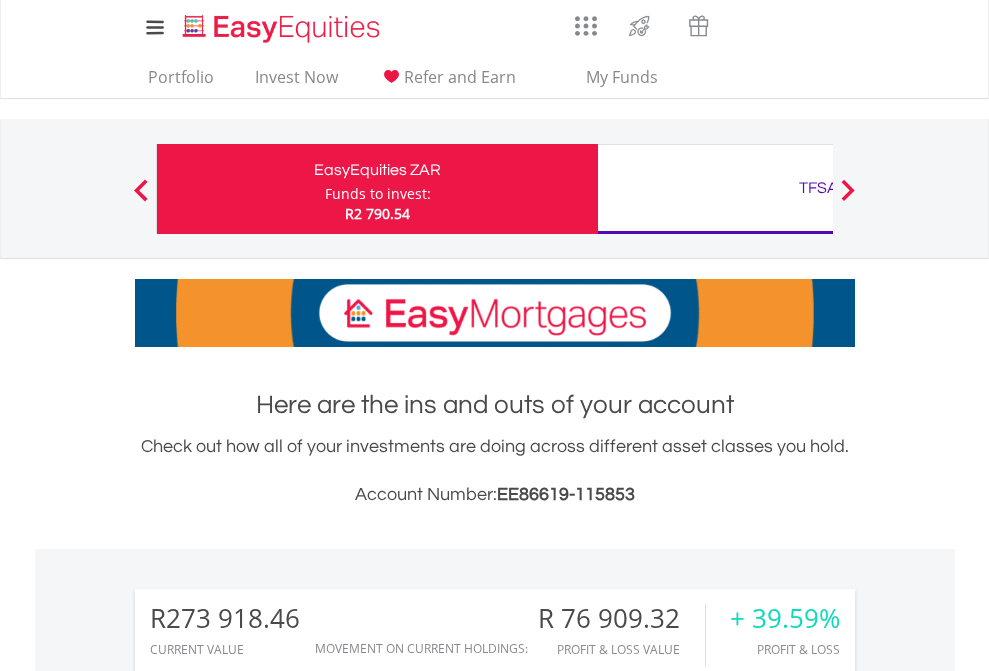 scroll, scrollTop: 0, scrollLeft: 0, axis: both 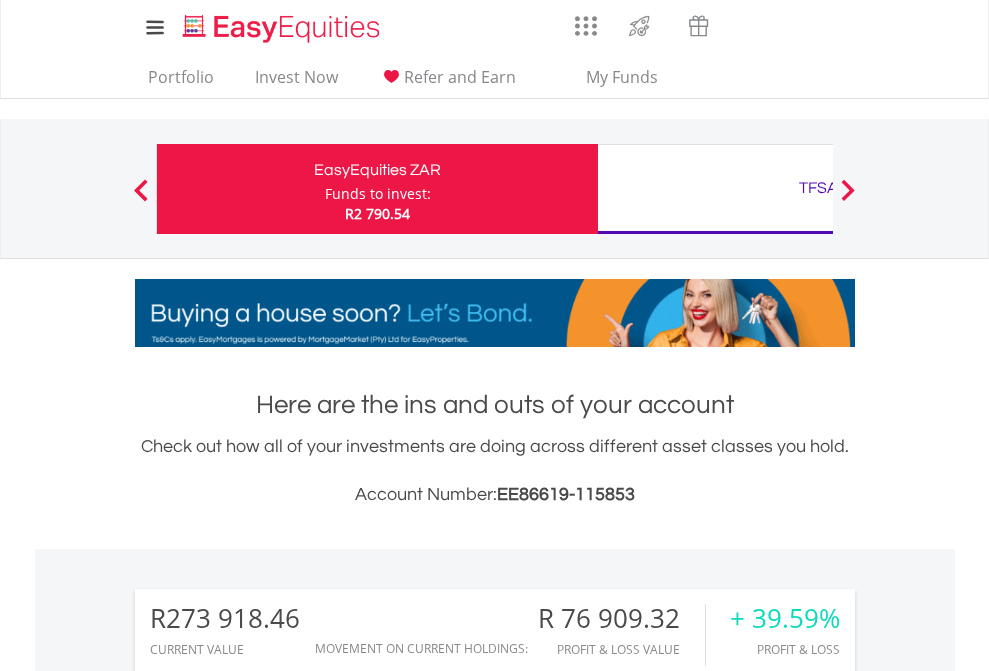 click on "Funds to invest:" at bounding box center (378, 194) 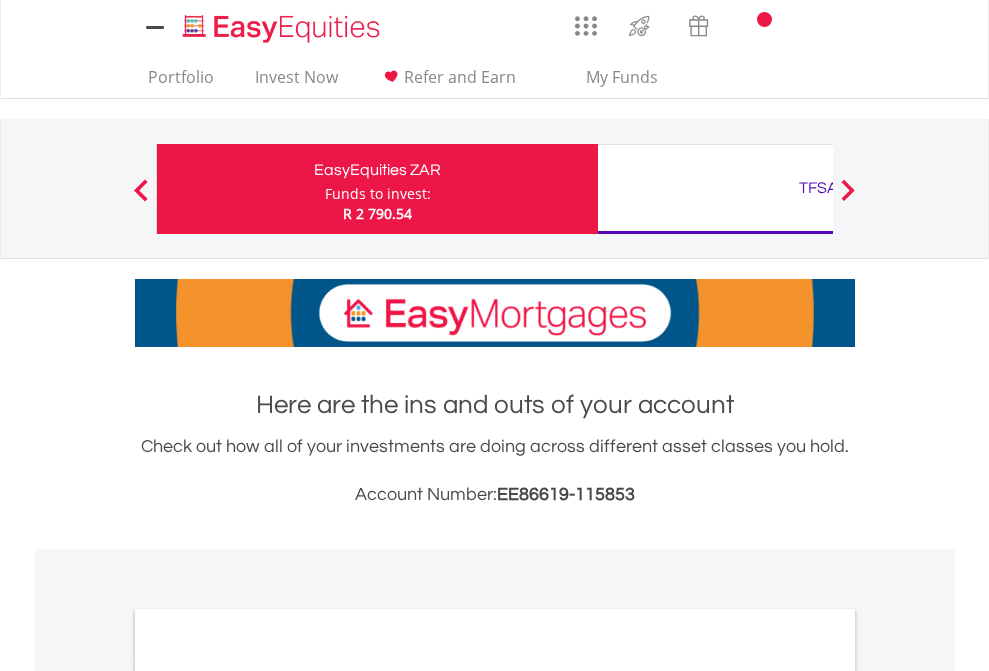 scroll, scrollTop: 0, scrollLeft: 0, axis: both 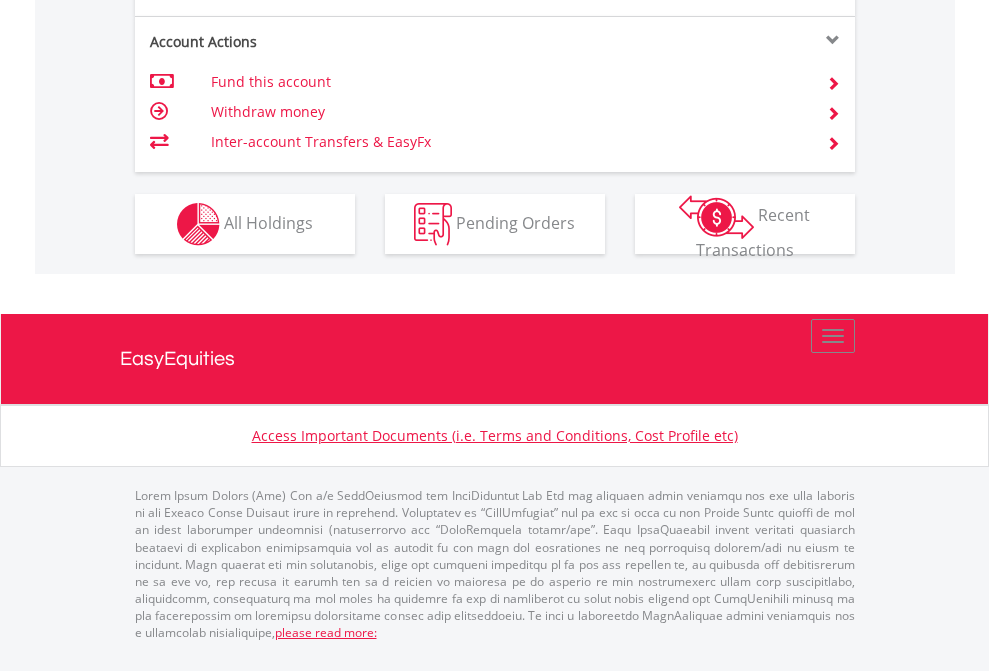click on "Investment types" at bounding box center (706, -337) 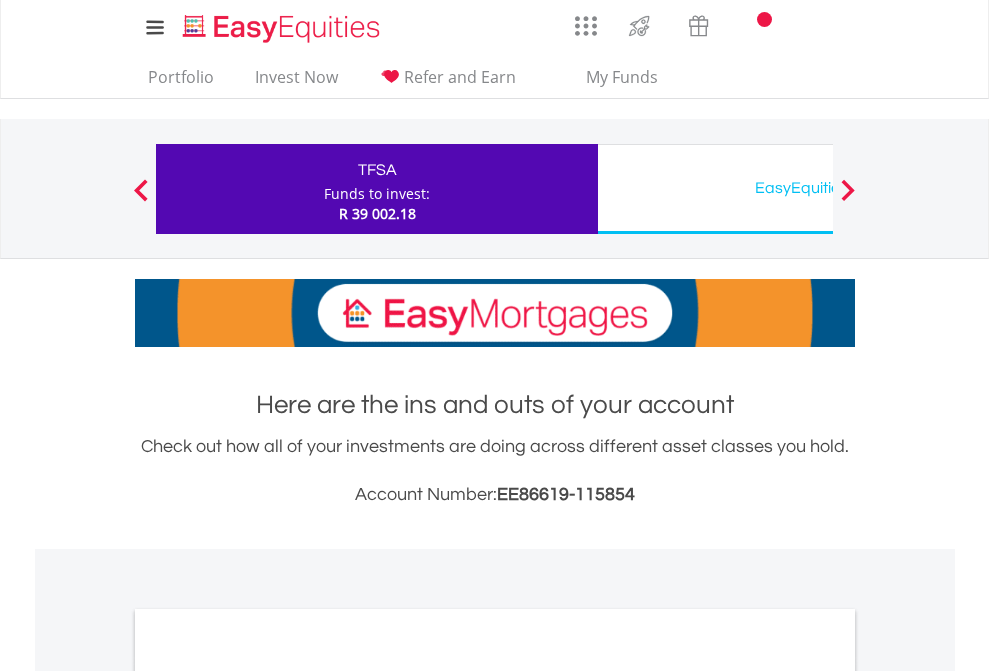 scroll, scrollTop: 0, scrollLeft: 0, axis: both 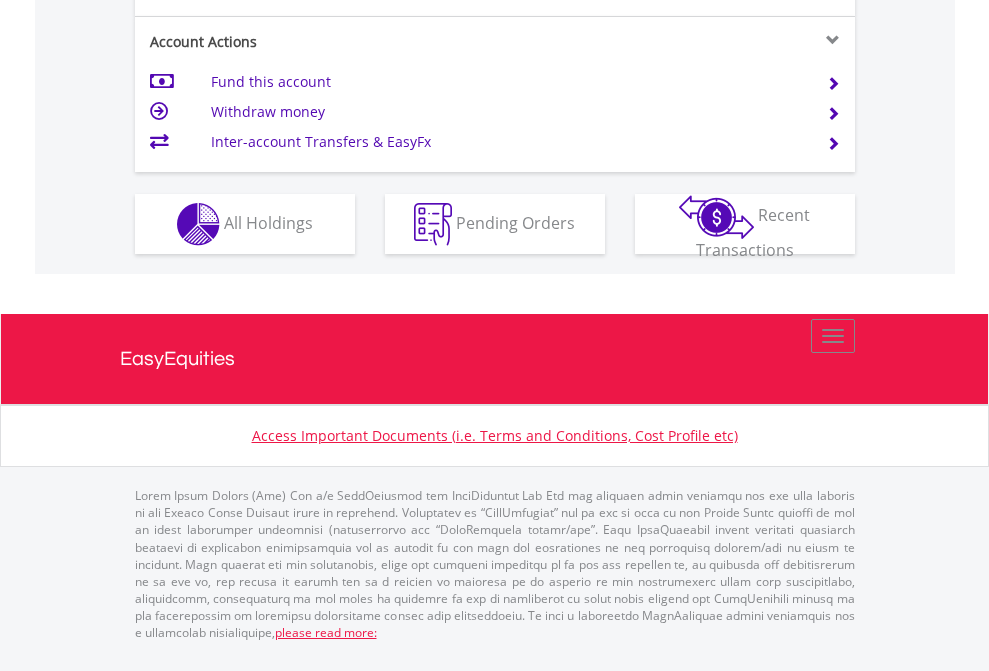 click on "Investment types" at bounding box center [706, -337] 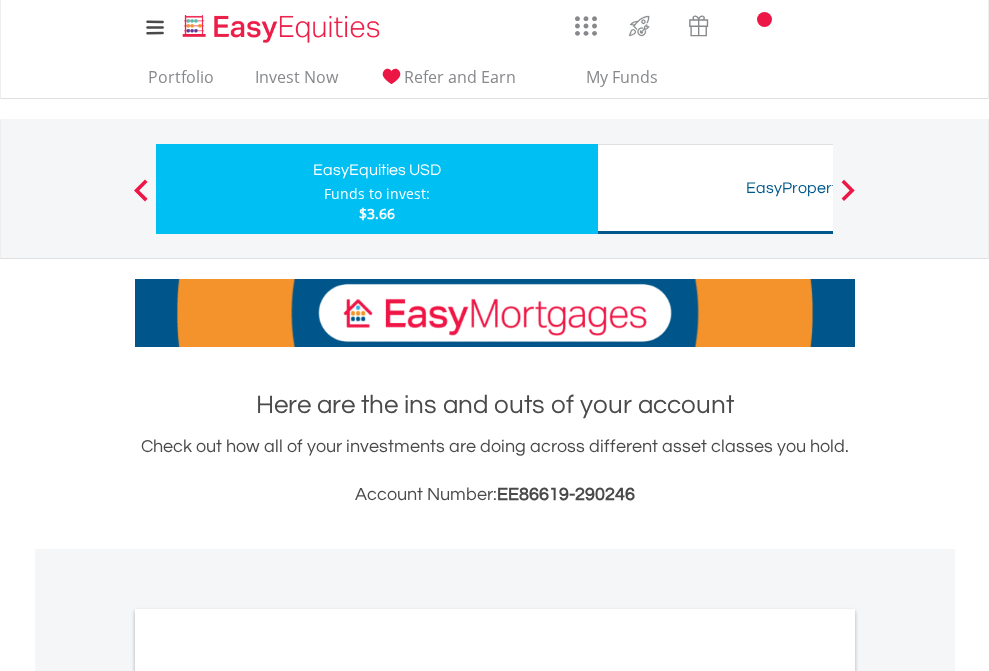 scroll, scrollTop: 0, scrollLeft: 0, axis: both 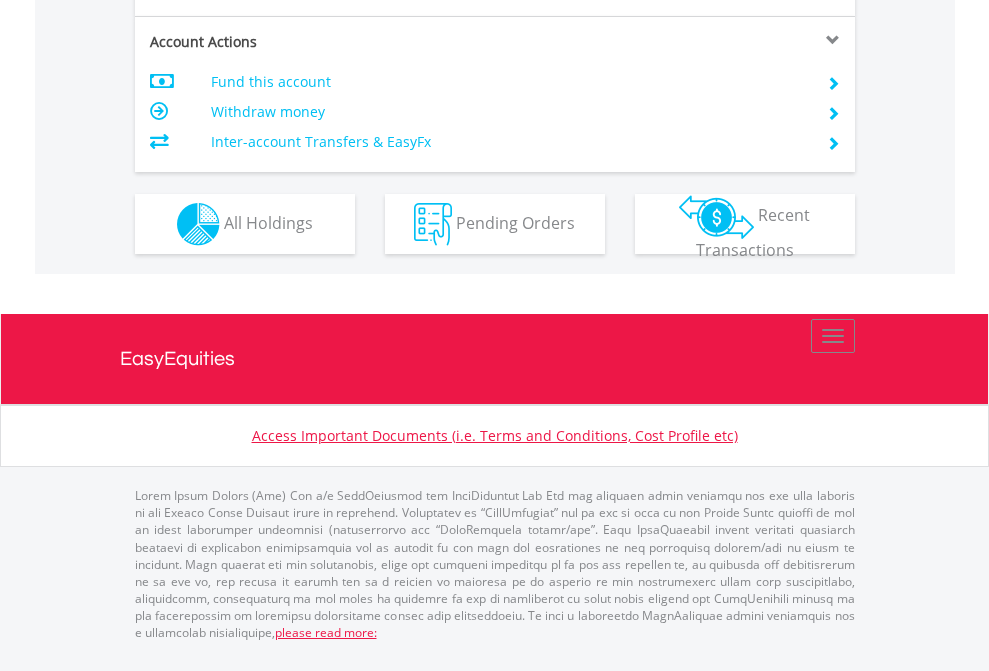 click on "Investment types" at bounding box center [706, -337] 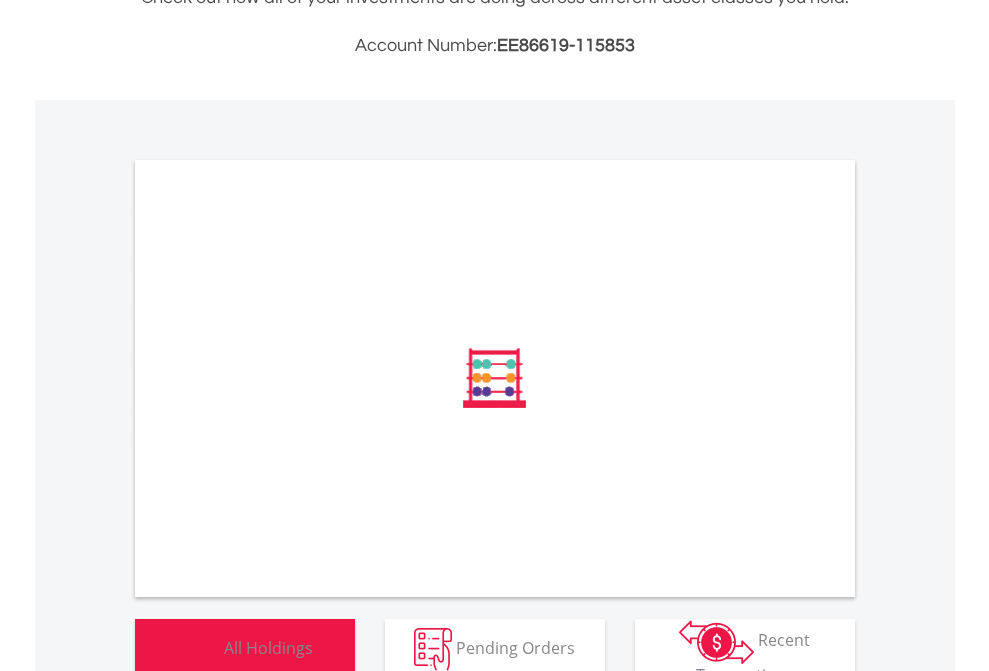 click on "All Holdings" at bounding box center (268, 647) 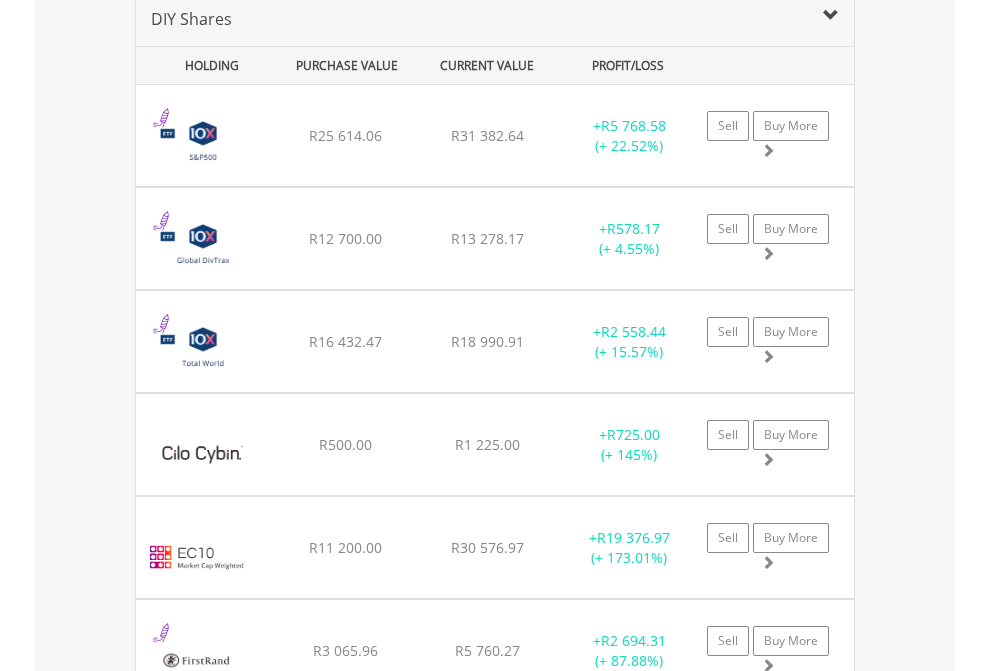 scroll, scrollTop: 1933, scrollLeft: 0, axis: vertical 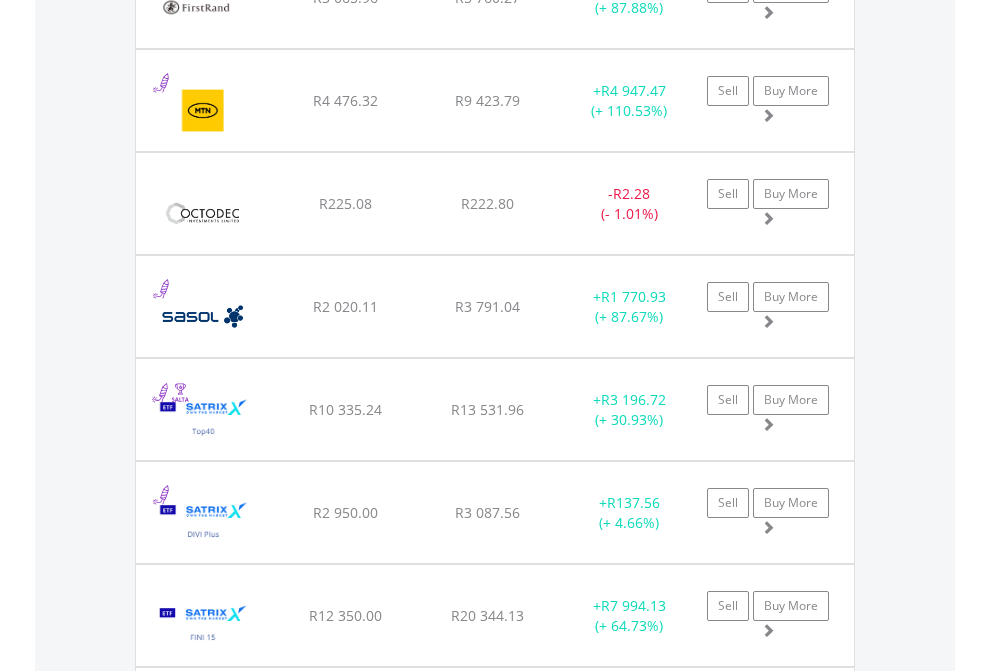 click on "TFSA" at bounding box center [818, -2197] 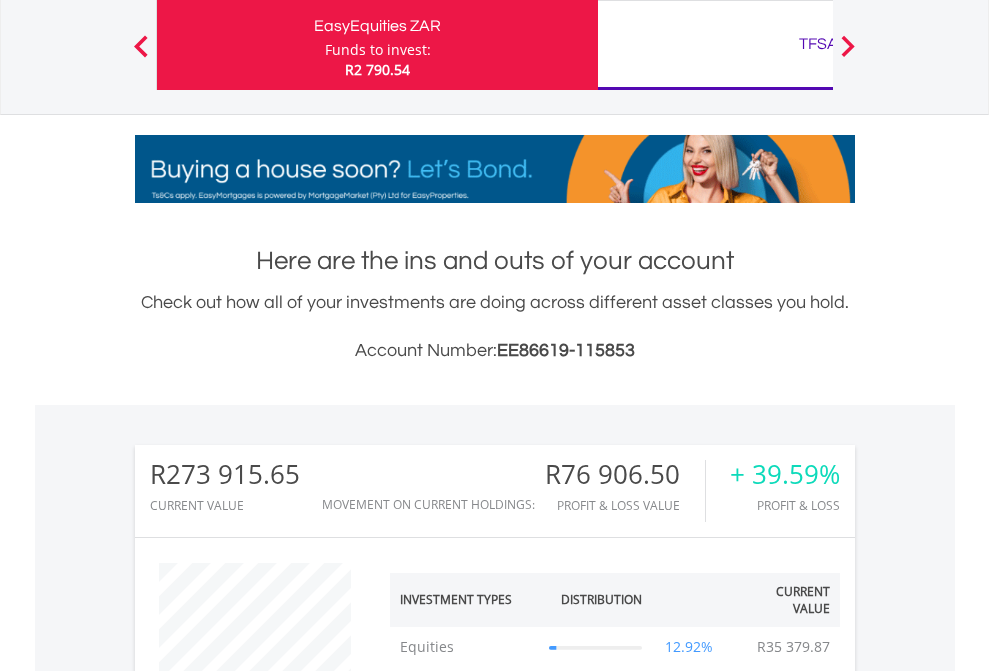 scroll, scrollTop: 999808, scrollLeft: 999687, axis: both 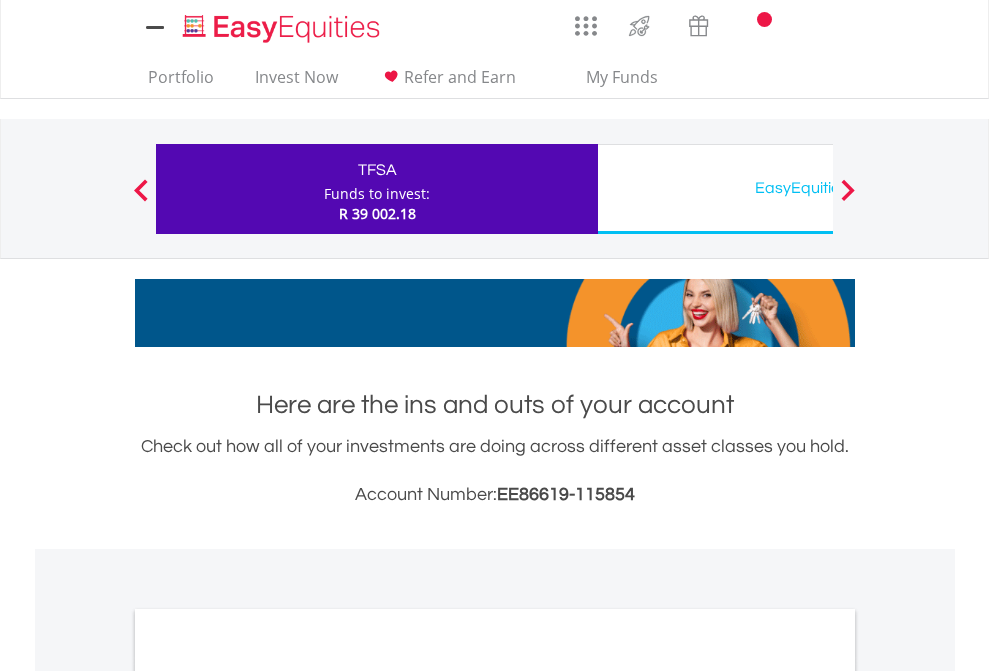 click on "All Holdings" at bounding box center (268, 1096) 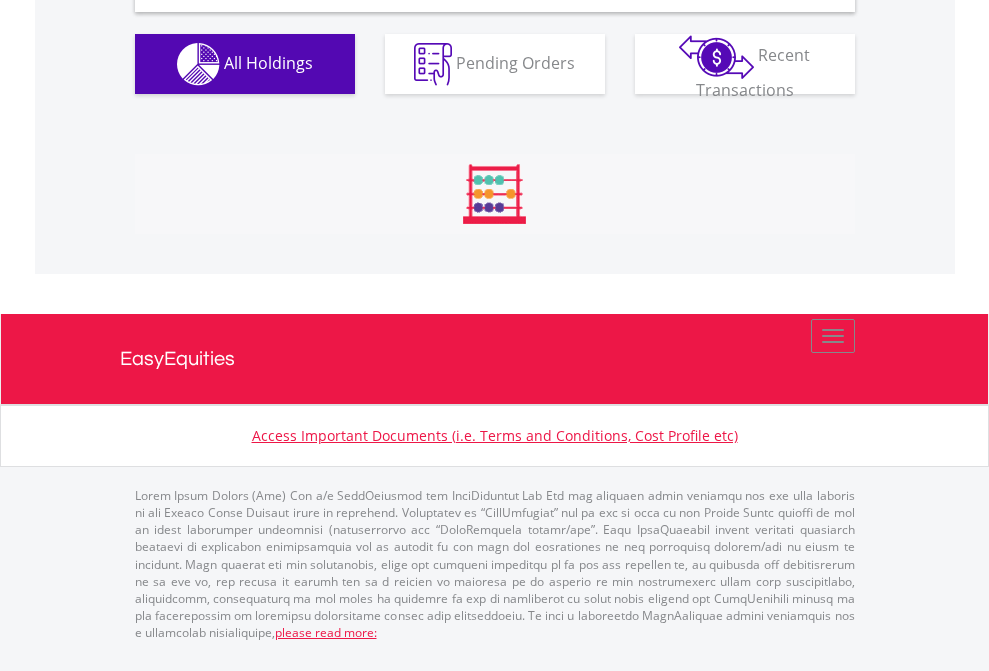 scroll, scrollTop: 1933, scrollLeft: 0, axis: vertical 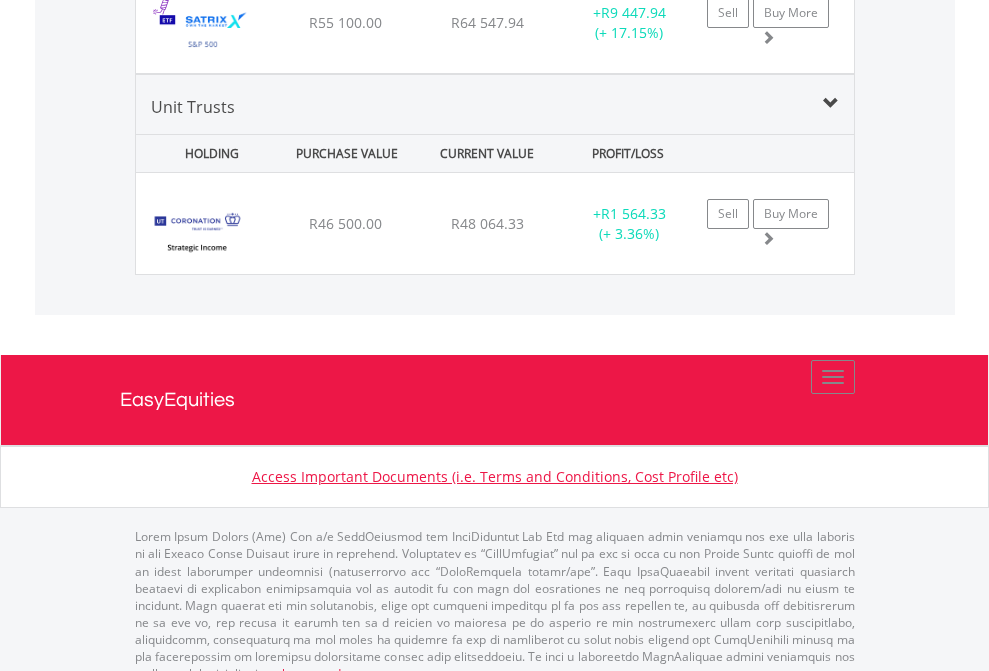 click on "EasyEquities USD" at bounding box center [818, -1745] 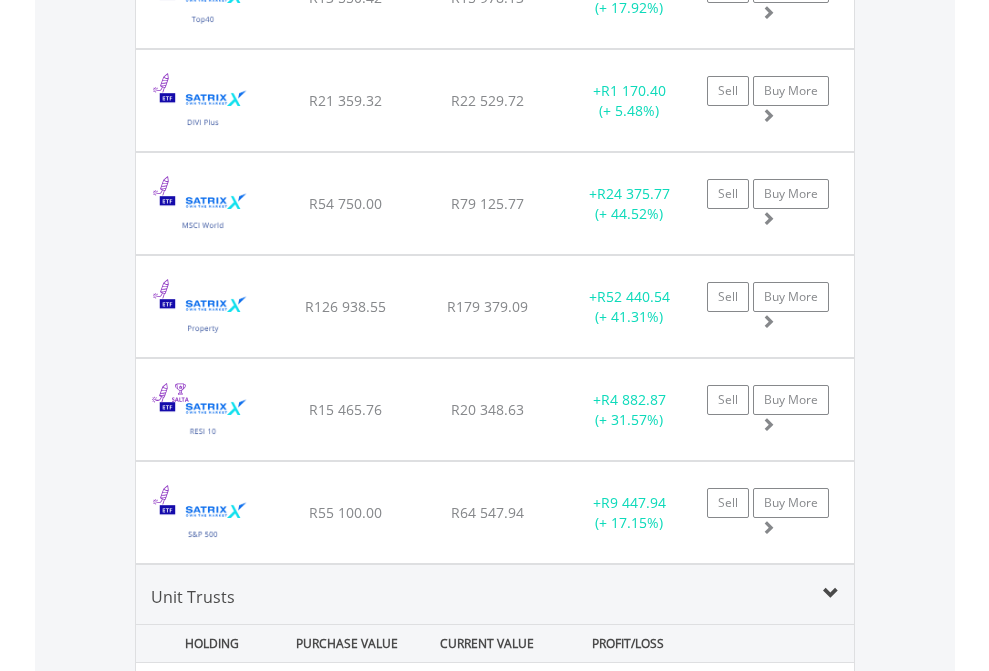 scroll, scrollTop: 144, scrollLeft: 0, axis: vertical 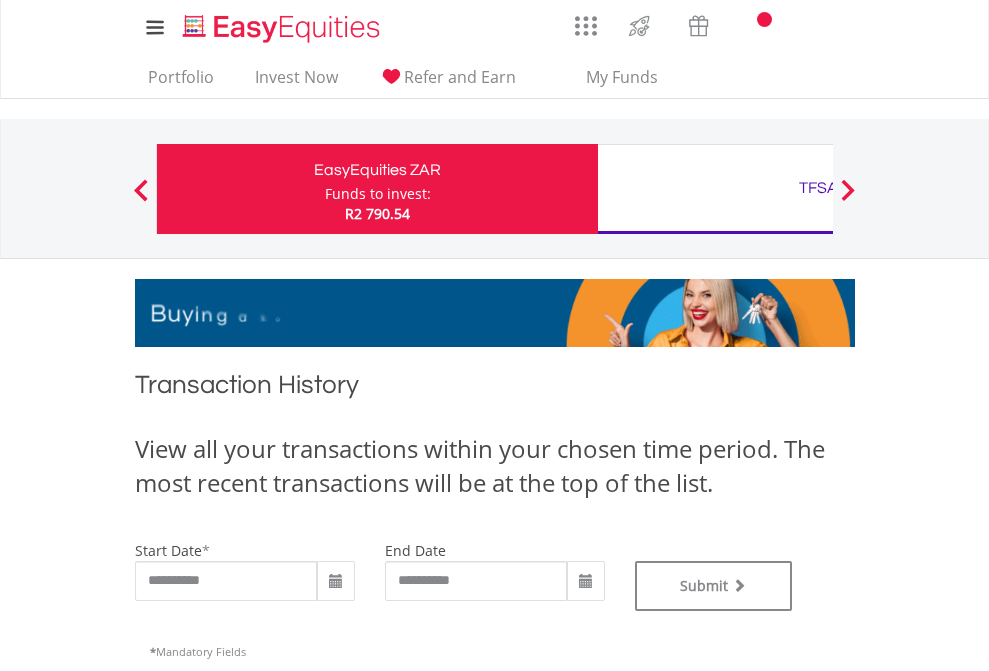 click on "TFSA" at bounding box center (818, 188) 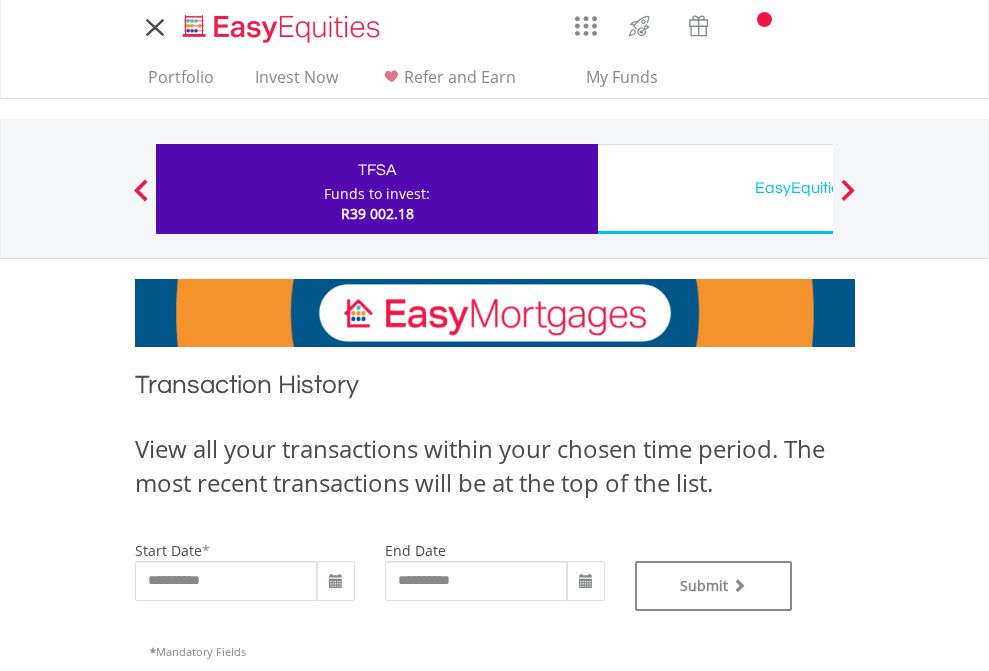 scroll, scrollTop: 0, scrollLeft: 0, axis: both 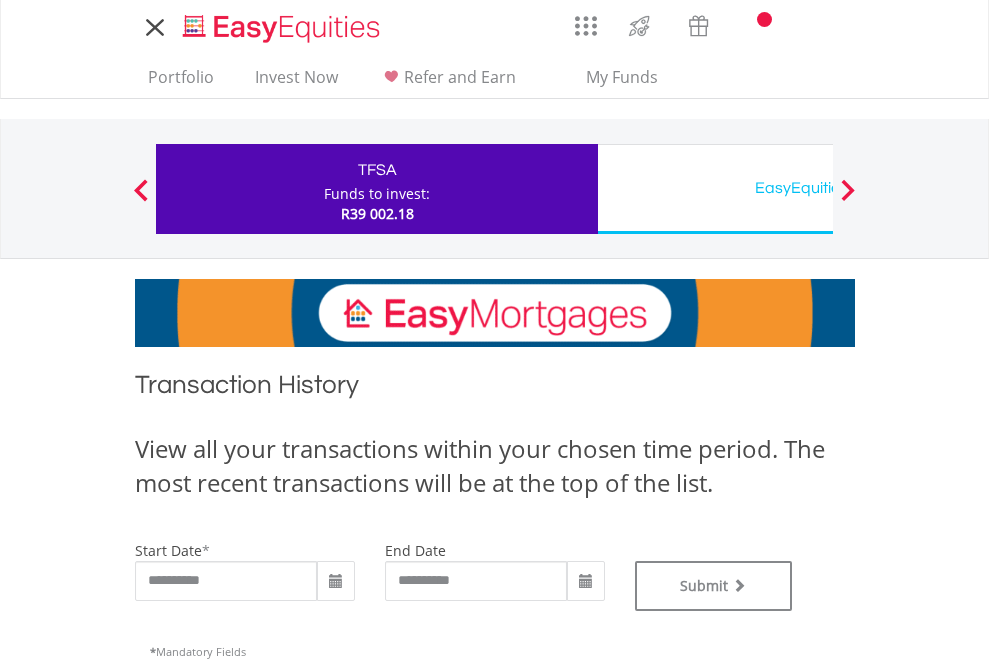 type on "**********" 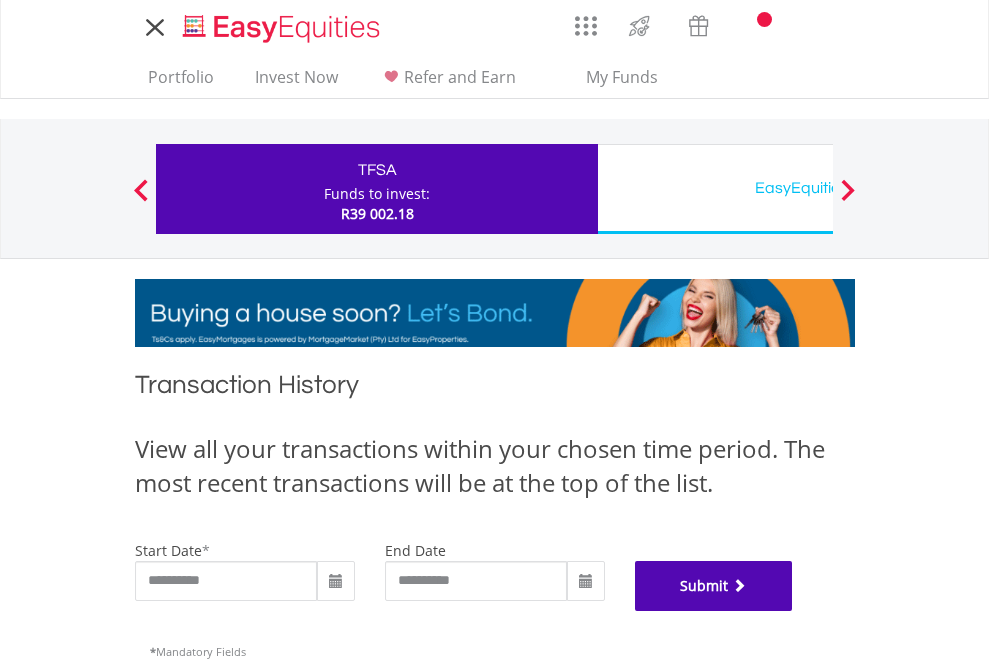 click on "Submit" at bounding box center [714, 586] 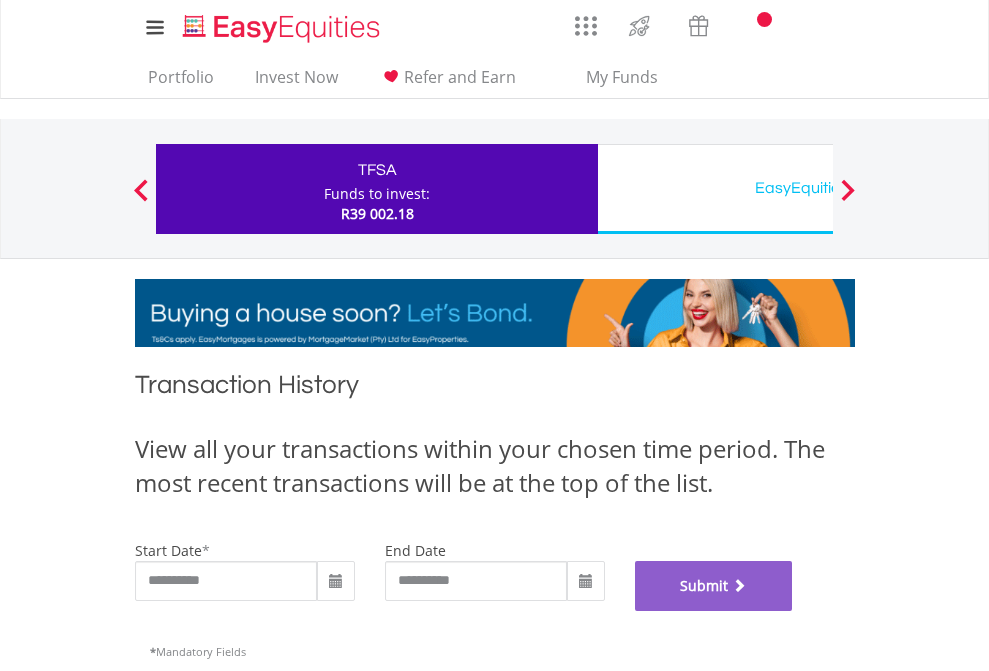 scroll, scrollTop: 811, scrollLeft: 0, axis: vertical 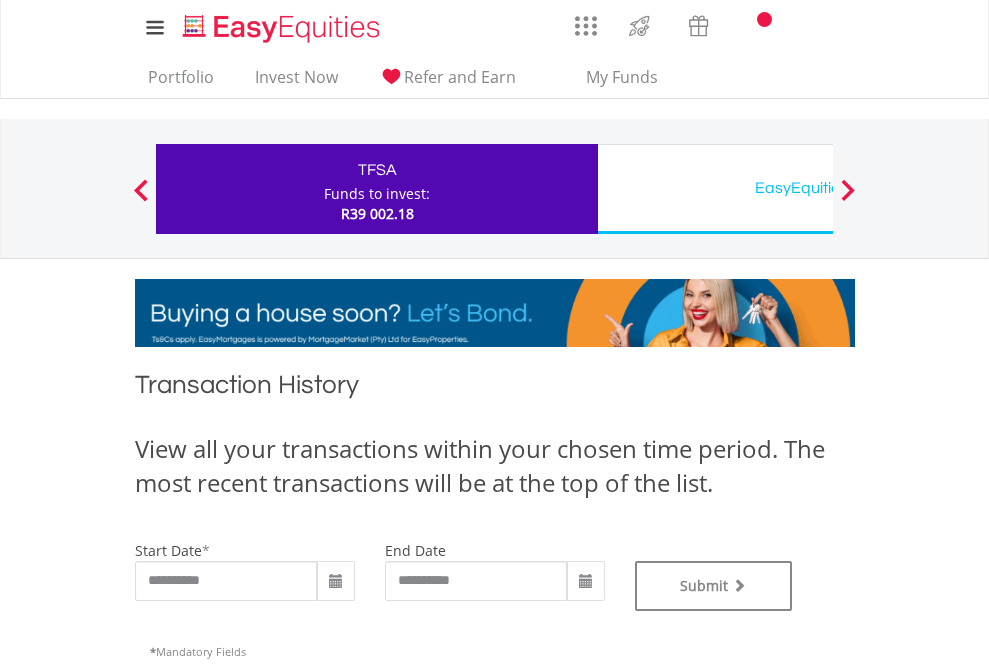 click on "EasyEquities USD" at bounding box center (818, 188) 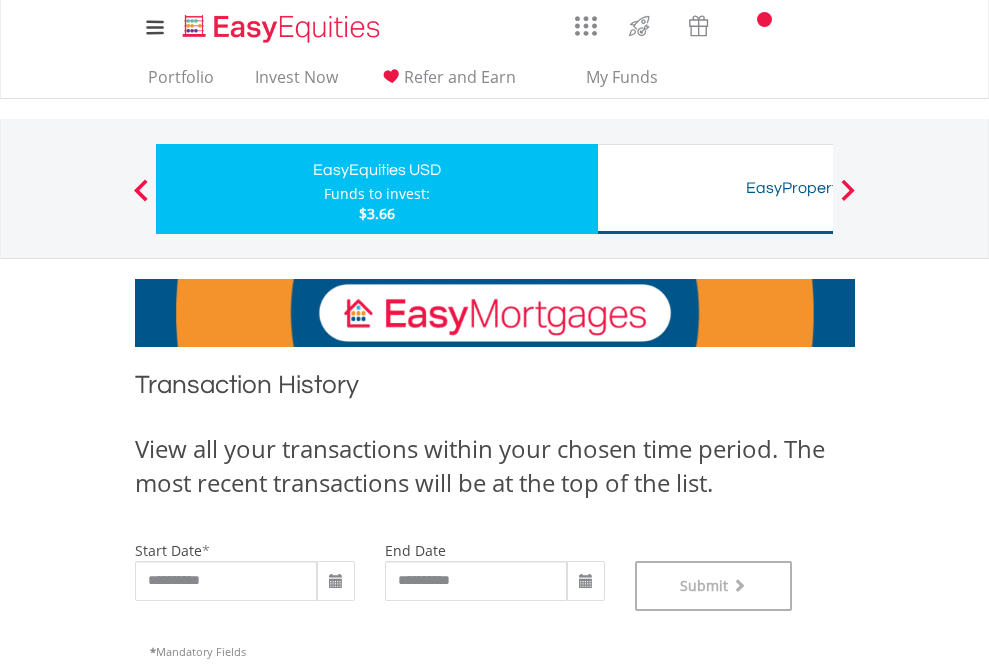 scroll, scrollTop: 811, scrollLeft: 0, axis: vertical 